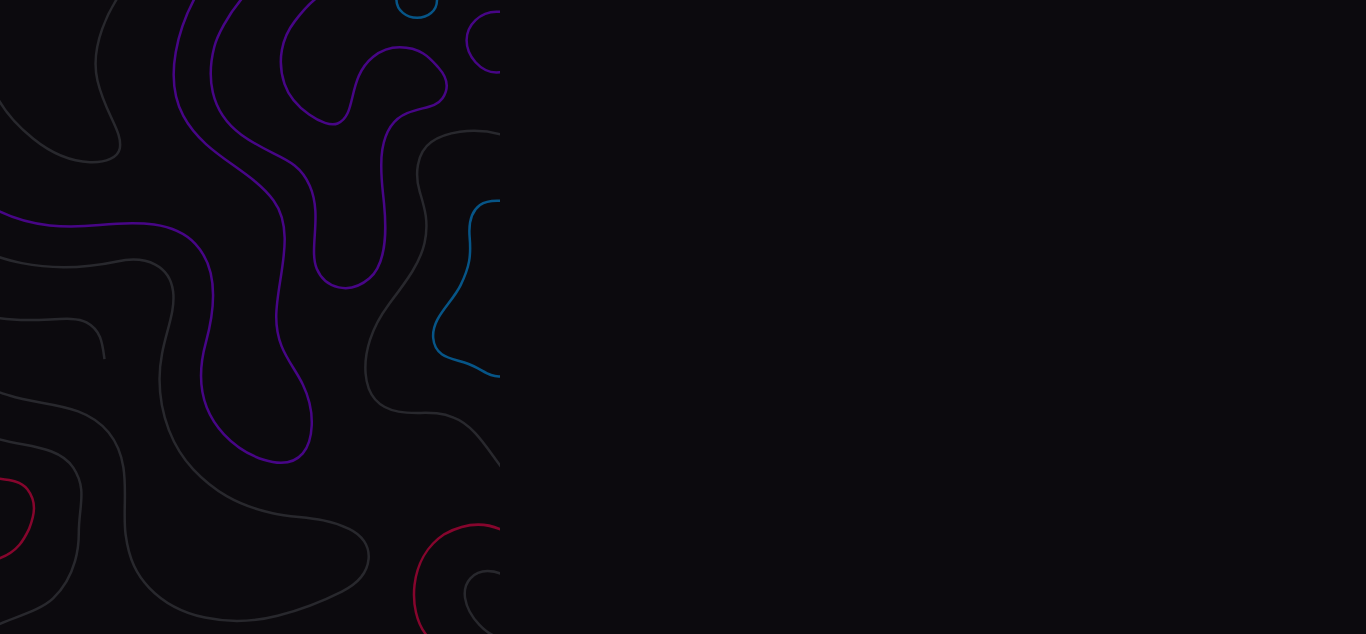scroll, scrollTop: 0, scrollLeft: 0, axis: both 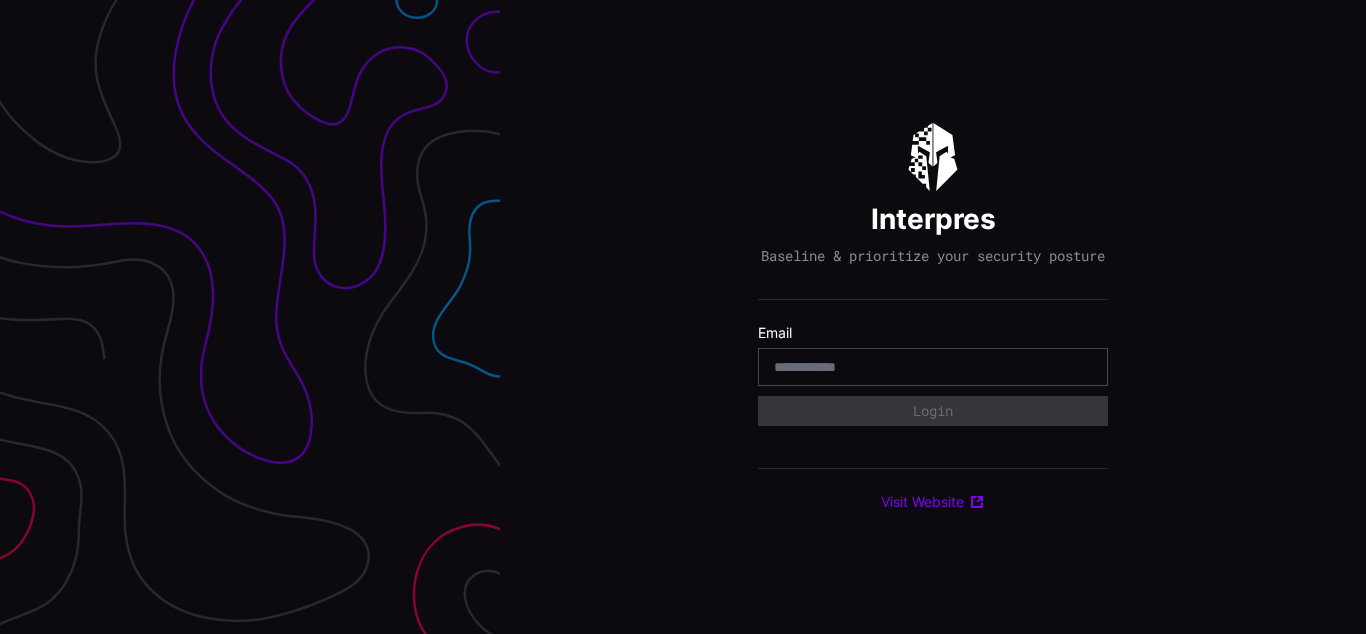 click on "Interpres Baseline & prioritize your security posture Email Login Visit Website" at bounding box center [933, 317] 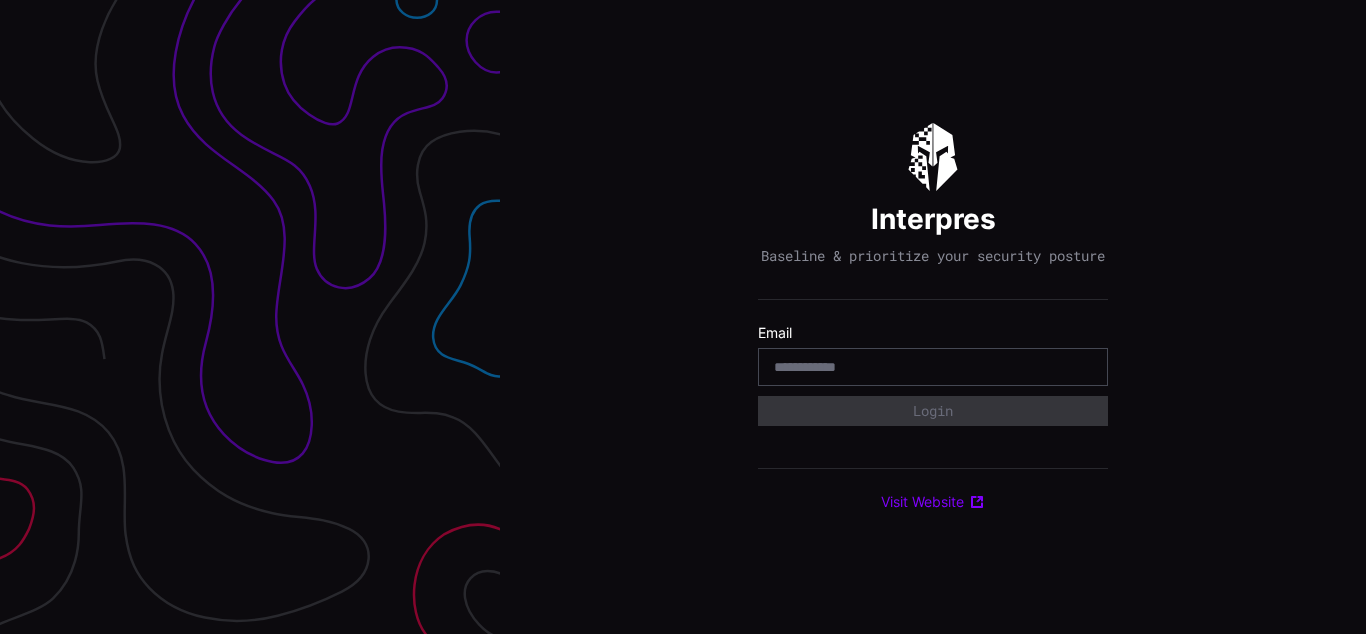 click on "Interpres Baseline & prioritize your security posture Email Login Visit Website" at bounding box center (933, 317) 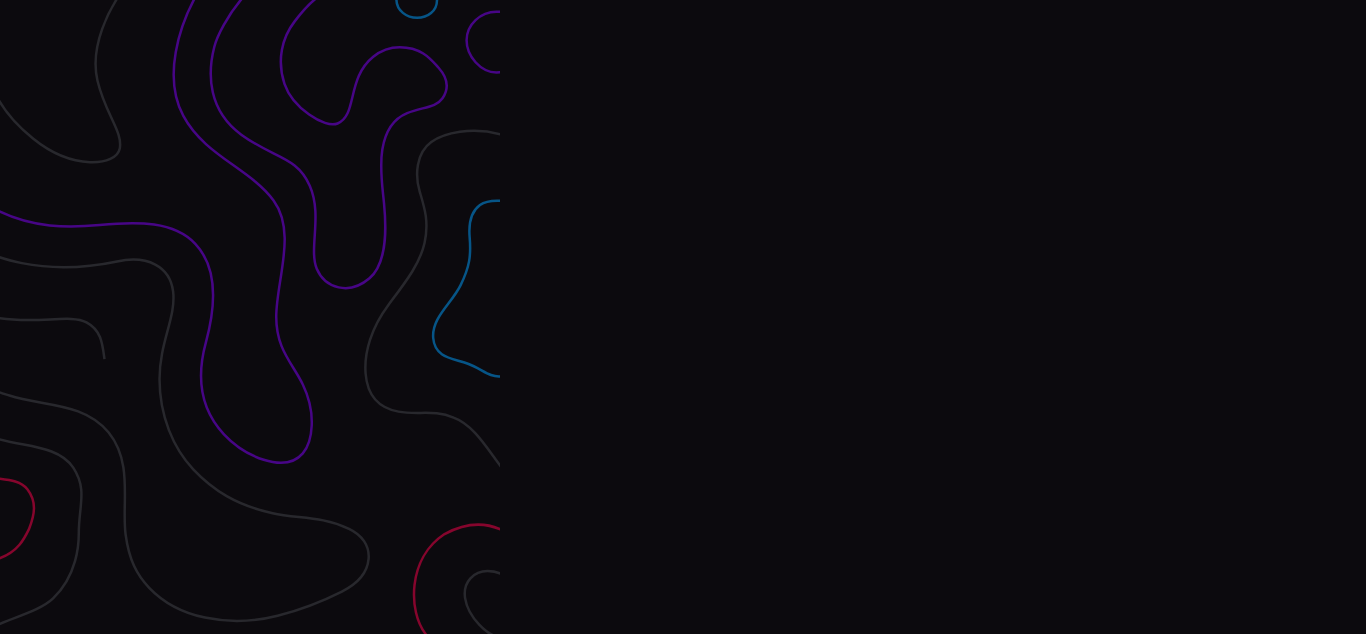 scroll, scrollTop: 0, scrollLeft: 0, axis: both 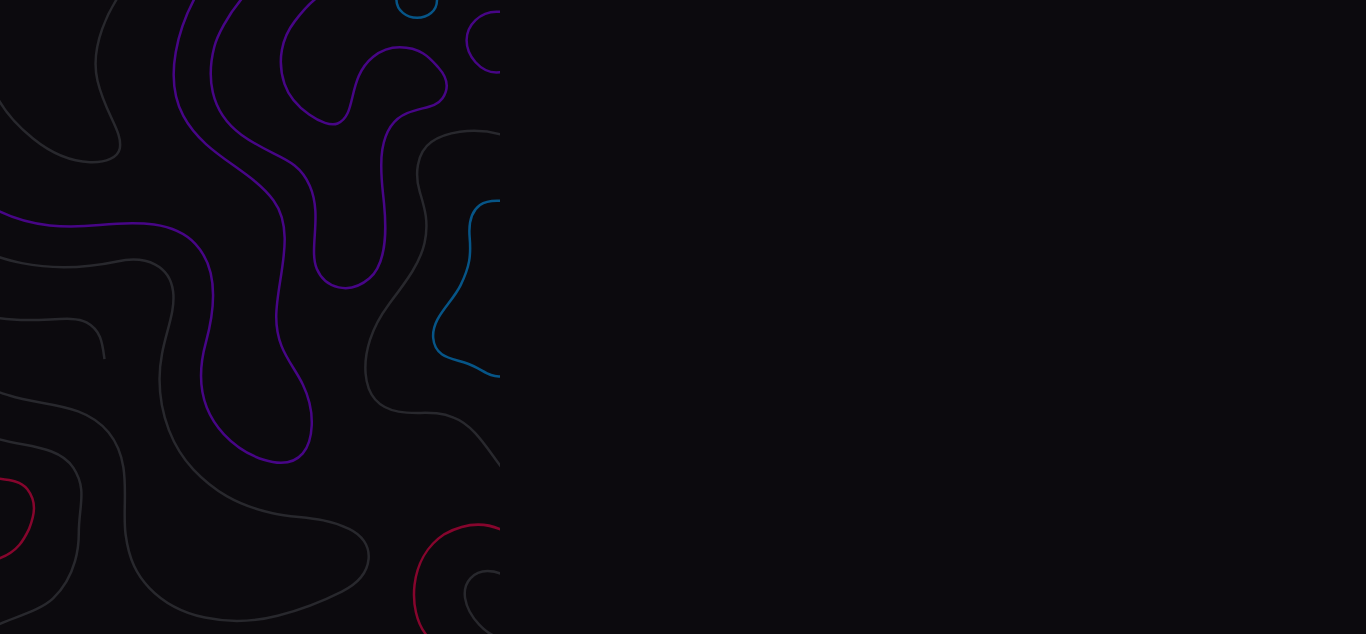 type on "**********" 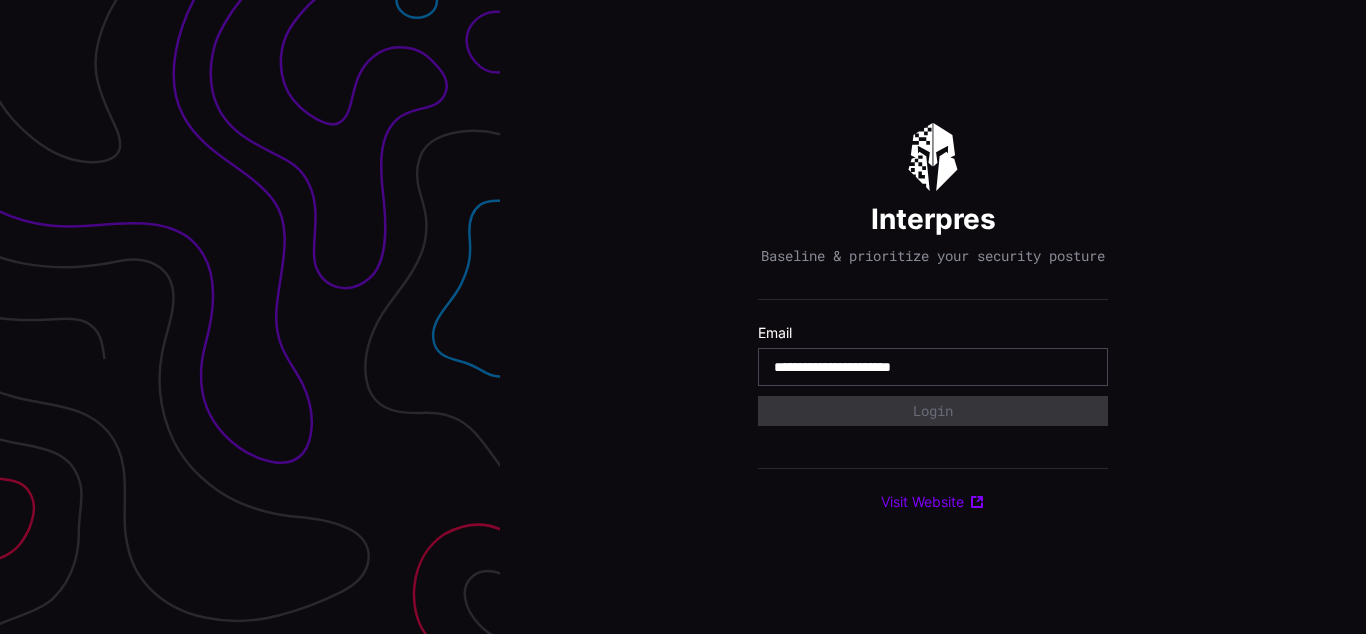 scroll, scrollTop: 0, scrollLeft: 0, axis: both 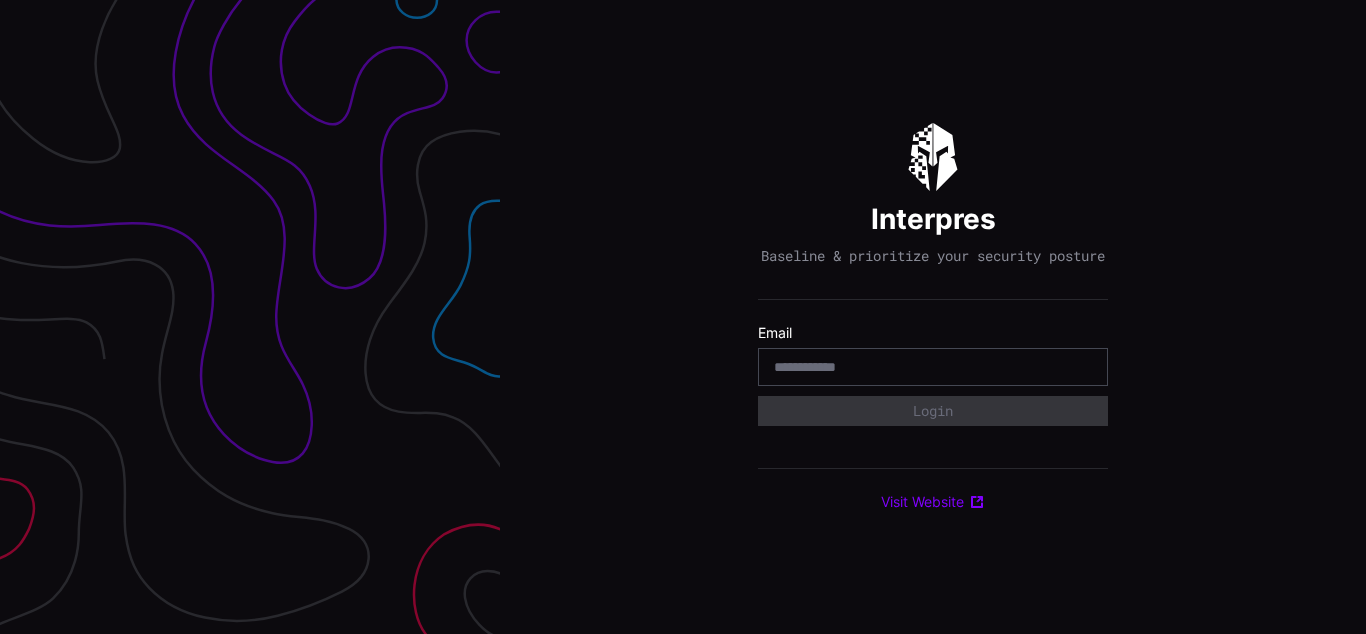 click on "Interpres Baseline & prioritize your security posture Email Login Visit Website" at bounding box center (933, 317) 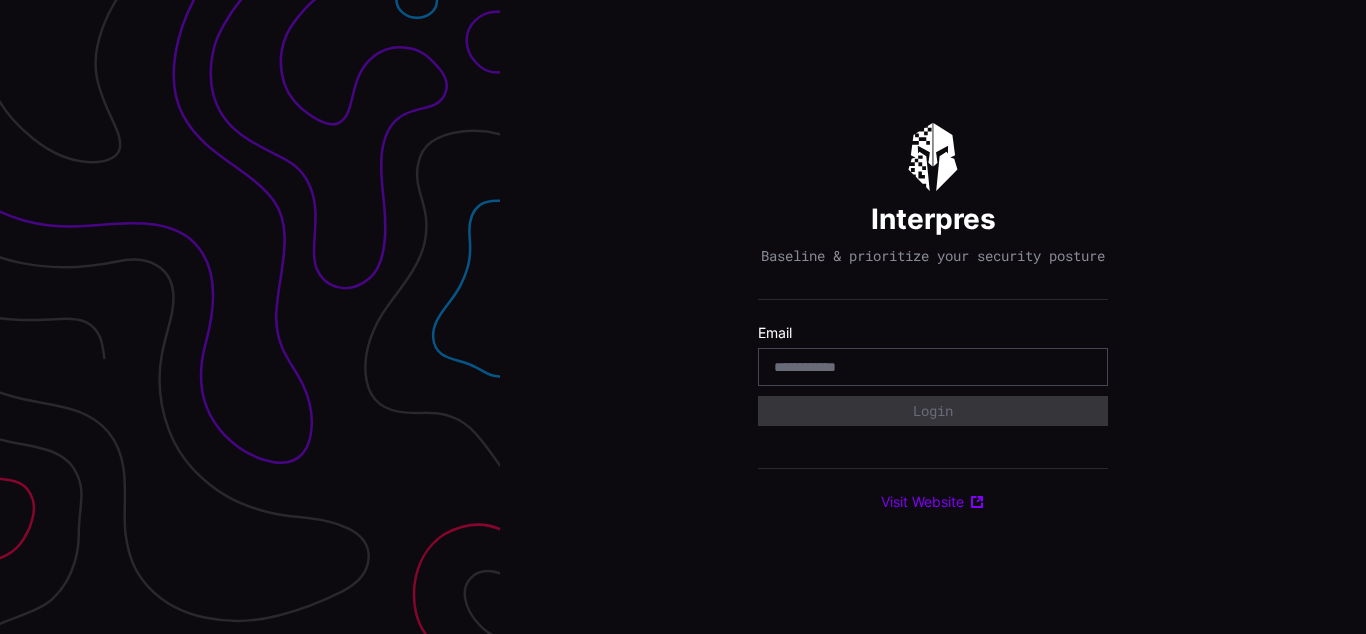 scroll, scrollTop: 0, scrollLeft: 0, axis: both 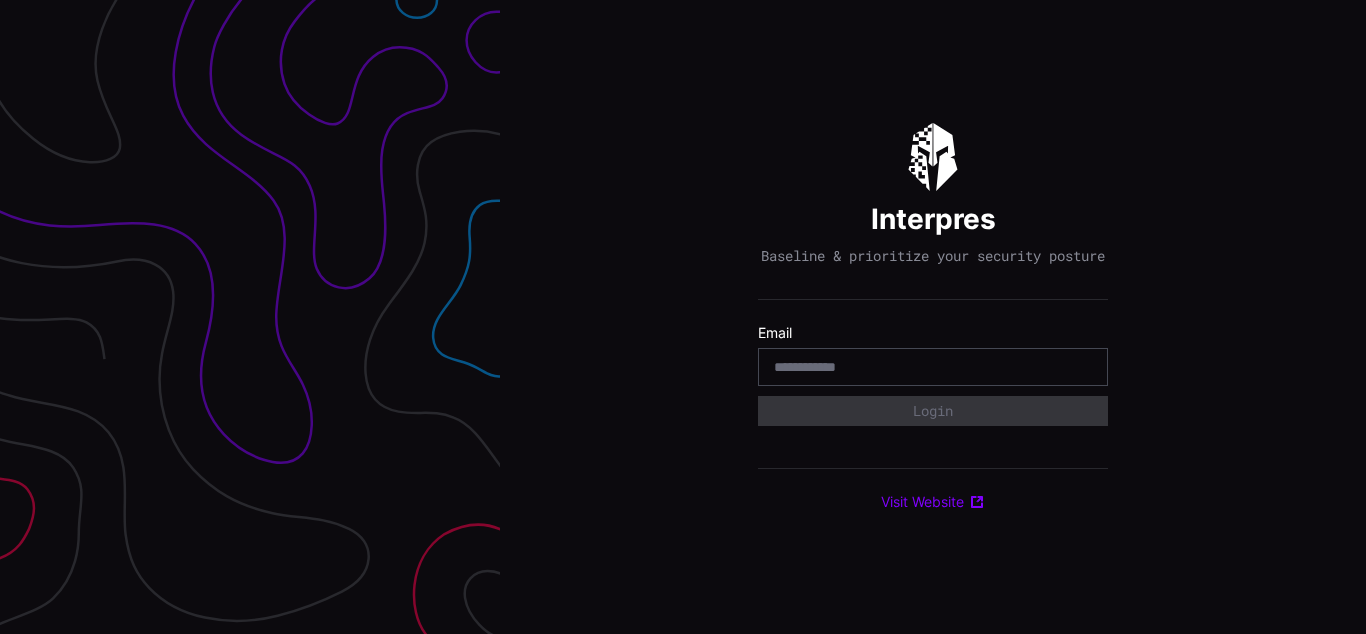 click on "Interpres Baseline & prioritize your security posture Email Login Visit Website" at bounding box center [933, 317] 